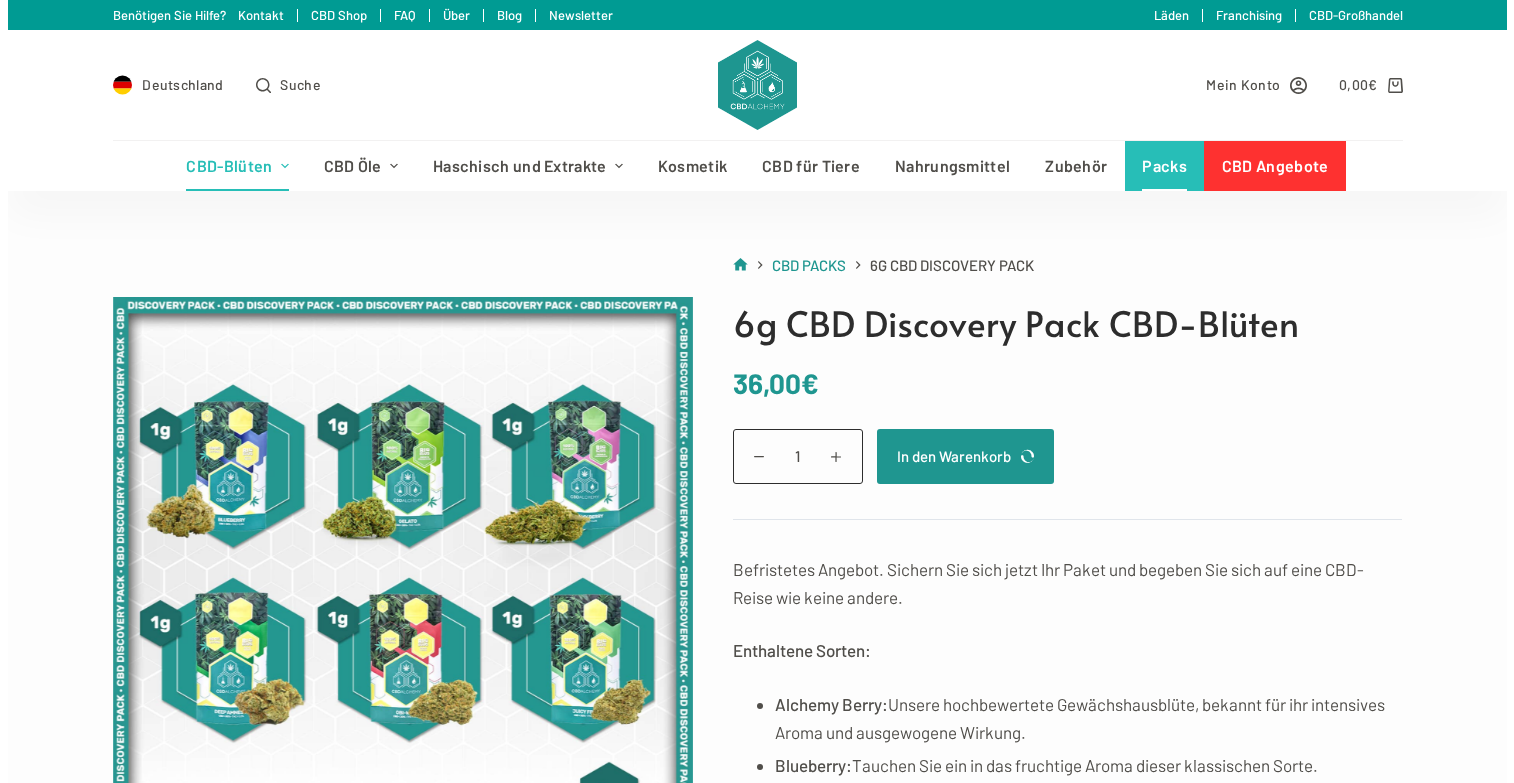 scroll, scrollTop: 0, scrollLeft: 0, axis: both 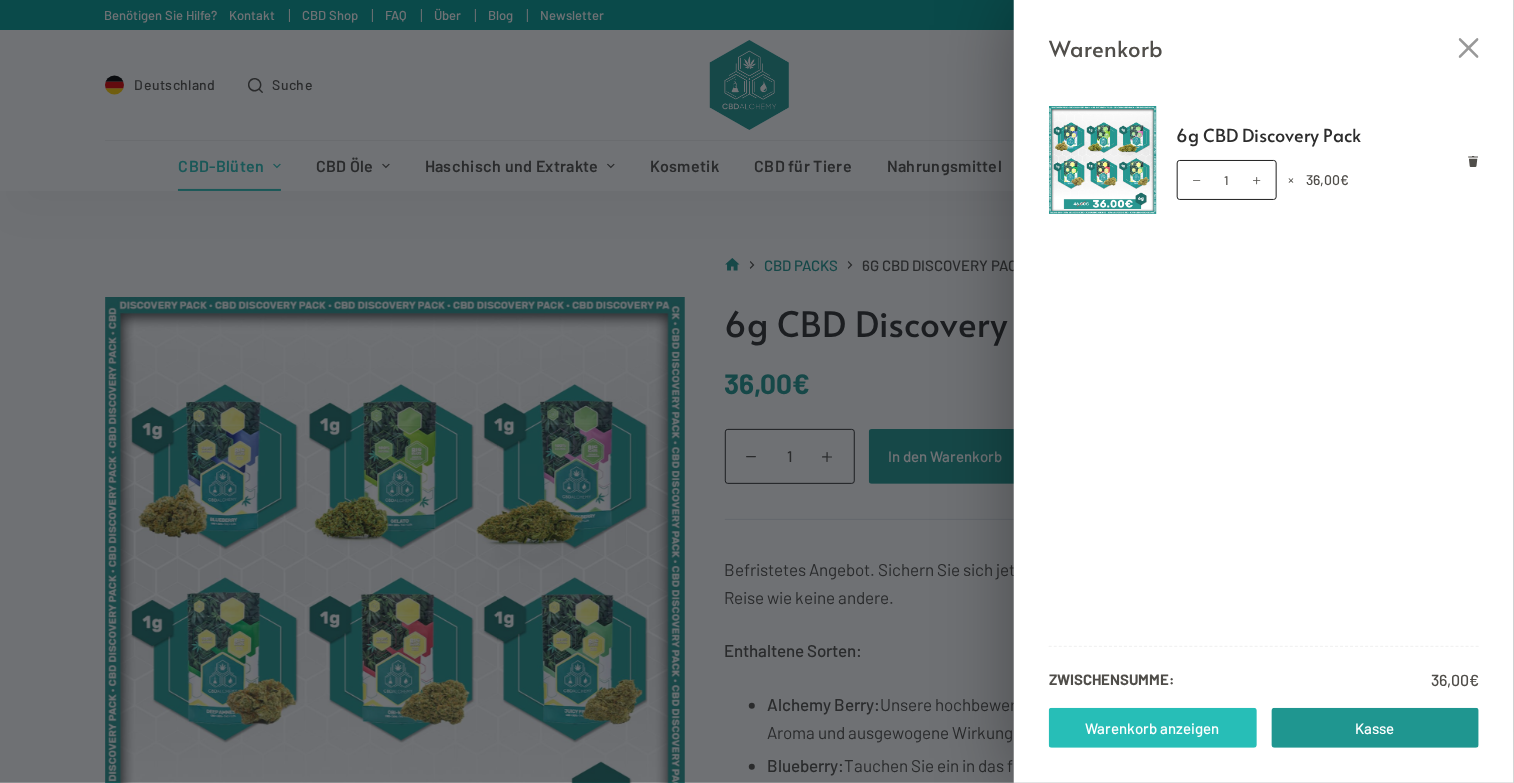click on "Warenkorb anzeigen" at bounding box center [1153, 728] 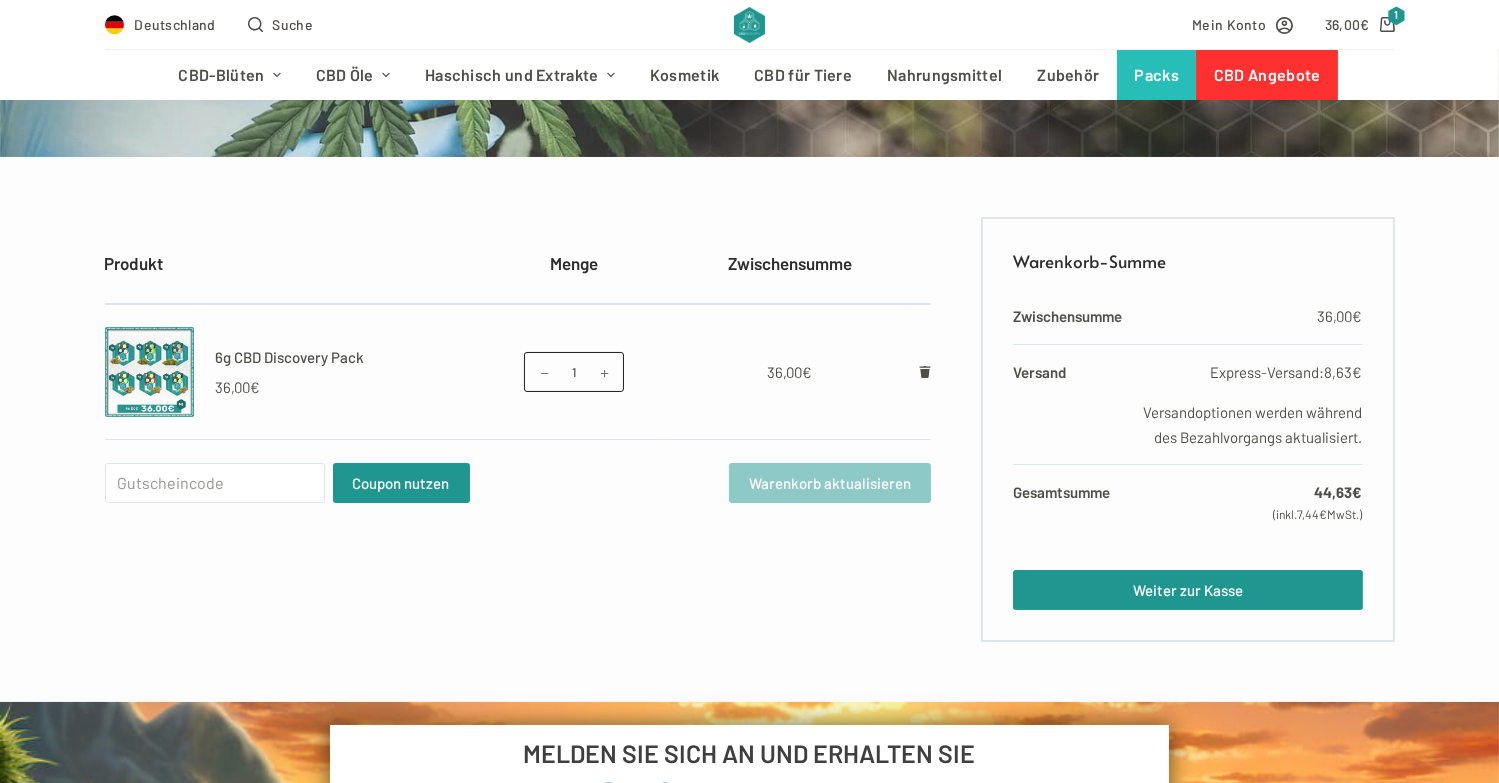 scroll, scrollTop: 300, scrollLeft: 0, axis: vertical 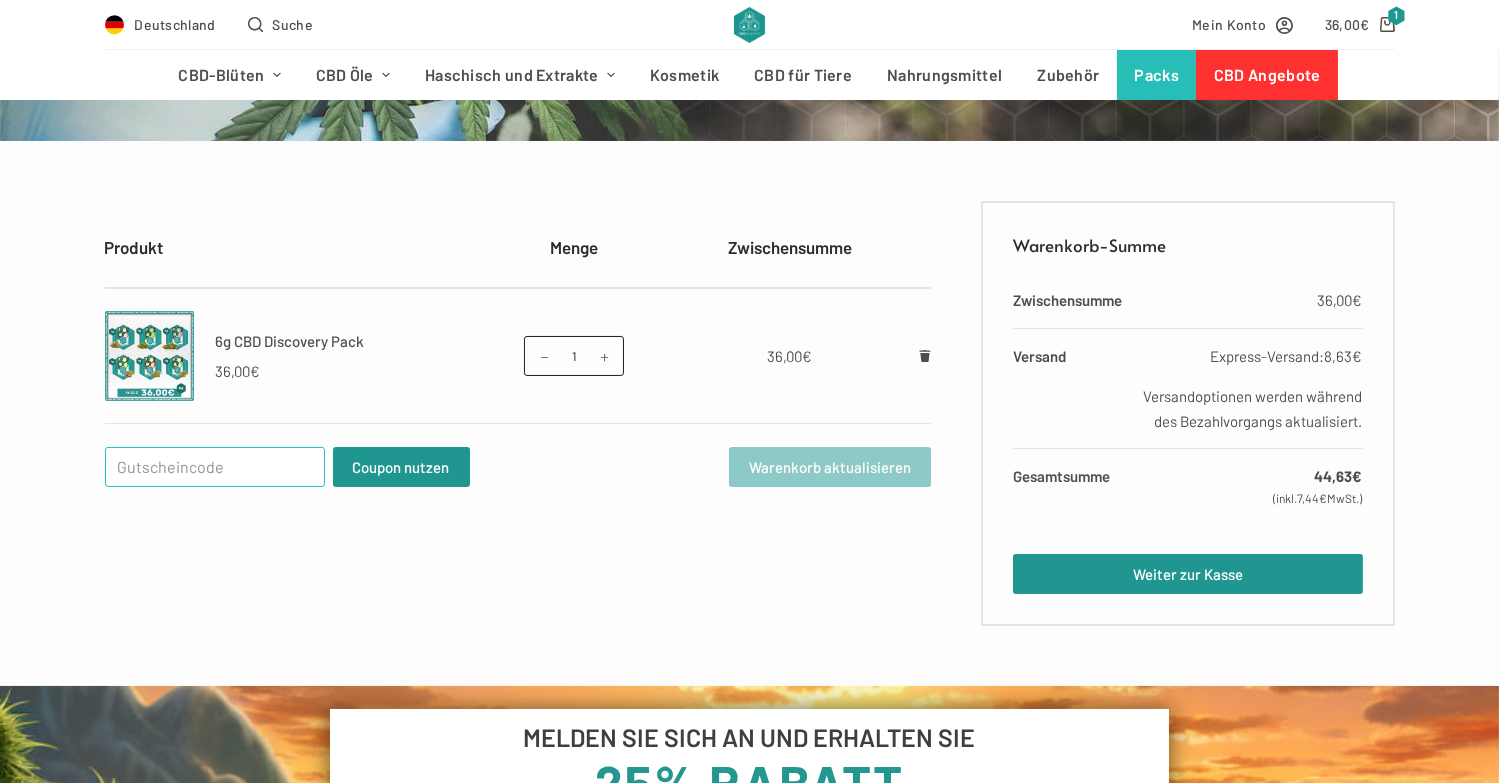 click on "Gutschein:" at bounding box center (215, 467) 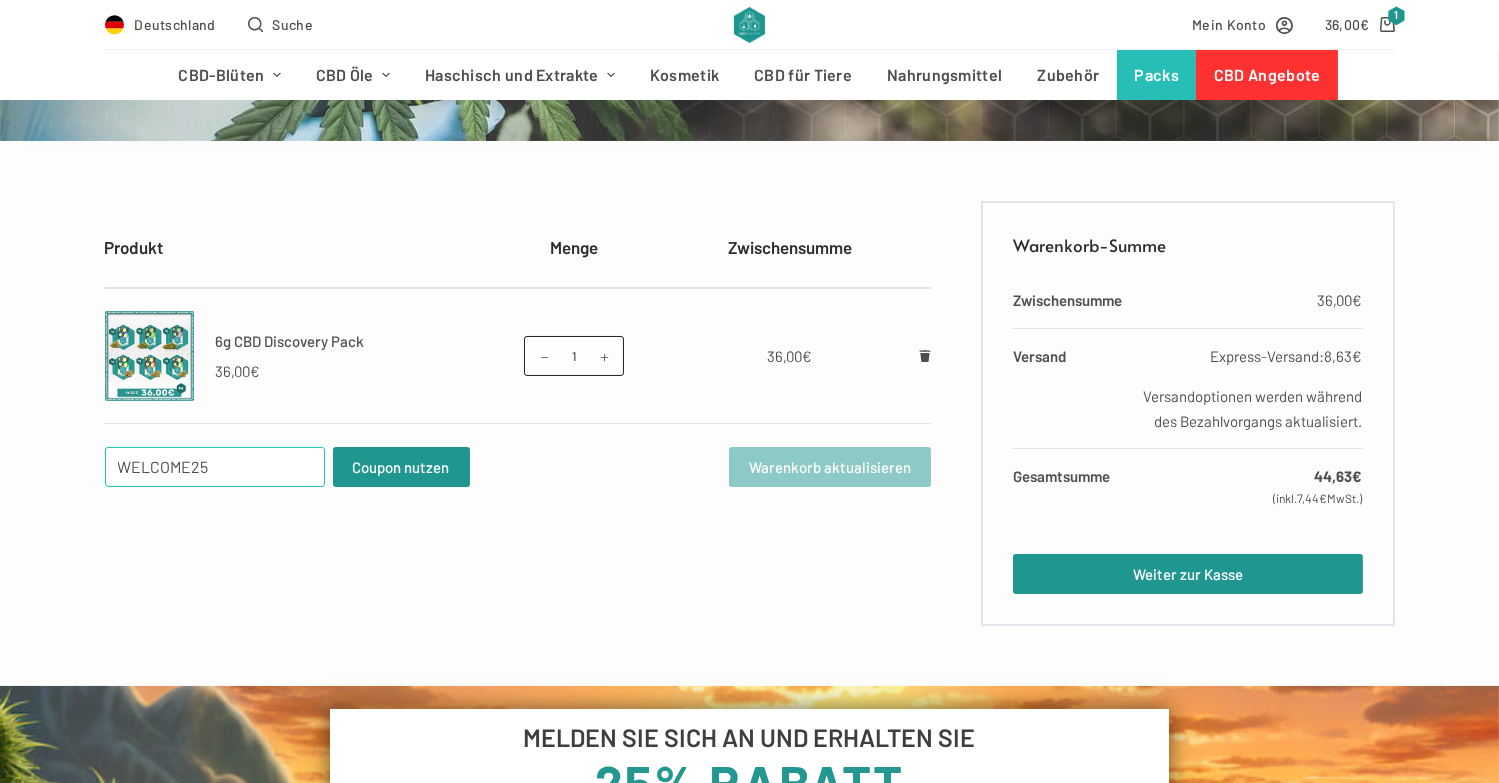 type on "WELCOME25" 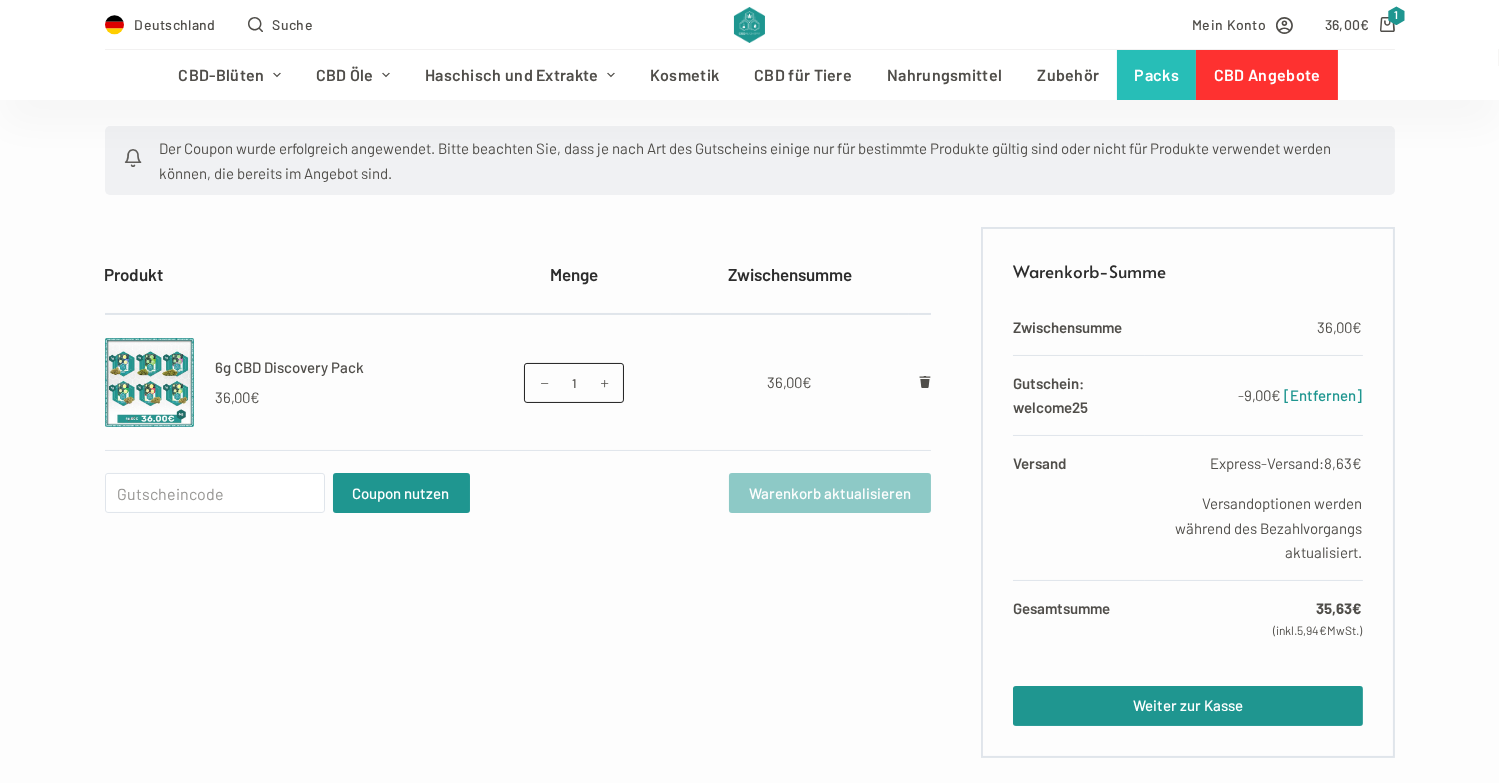 scroll, scrollTop: 400, scrollLeft: 0, axis: vertical 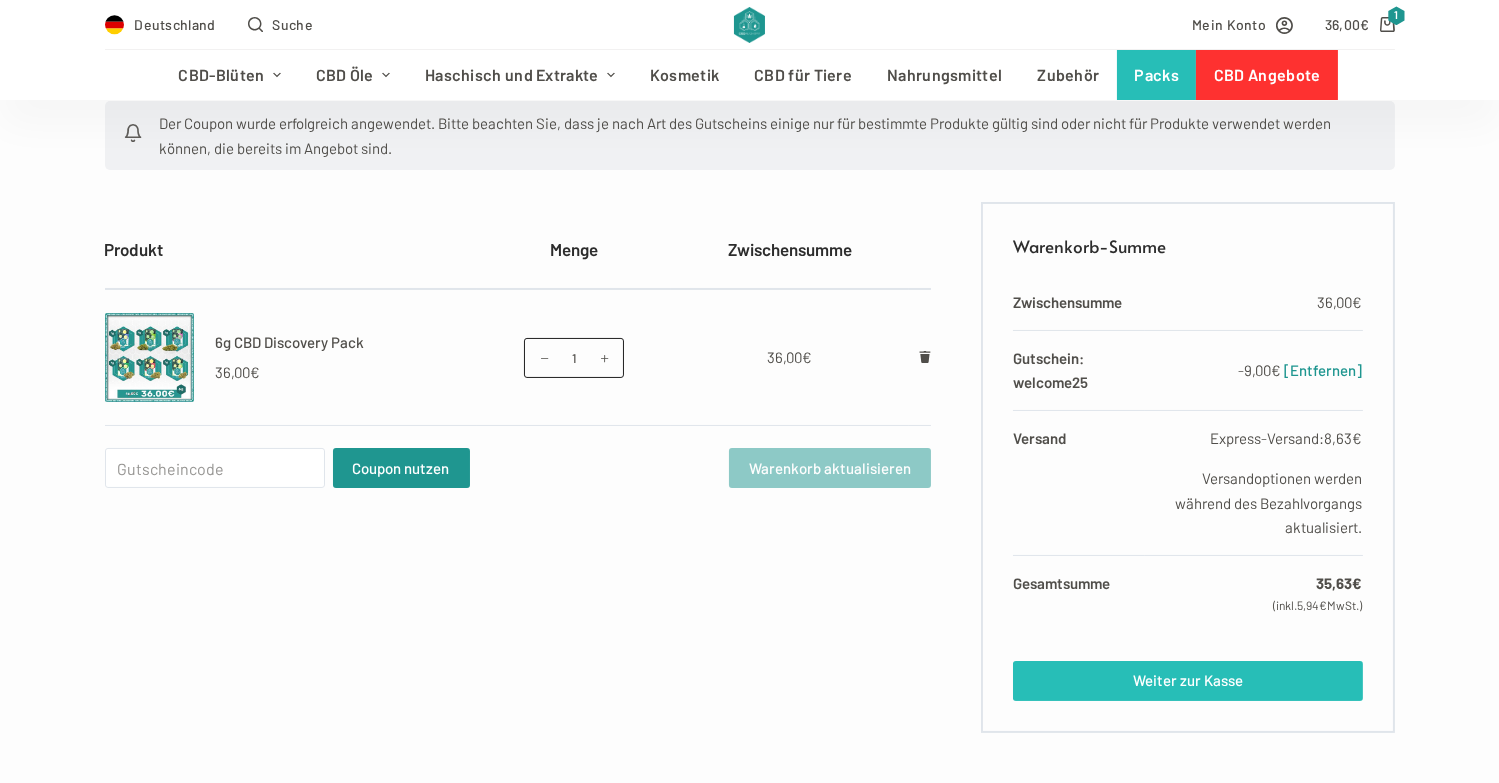 click on "Weiter zur Kasse" at bounding box center (1187, 681) 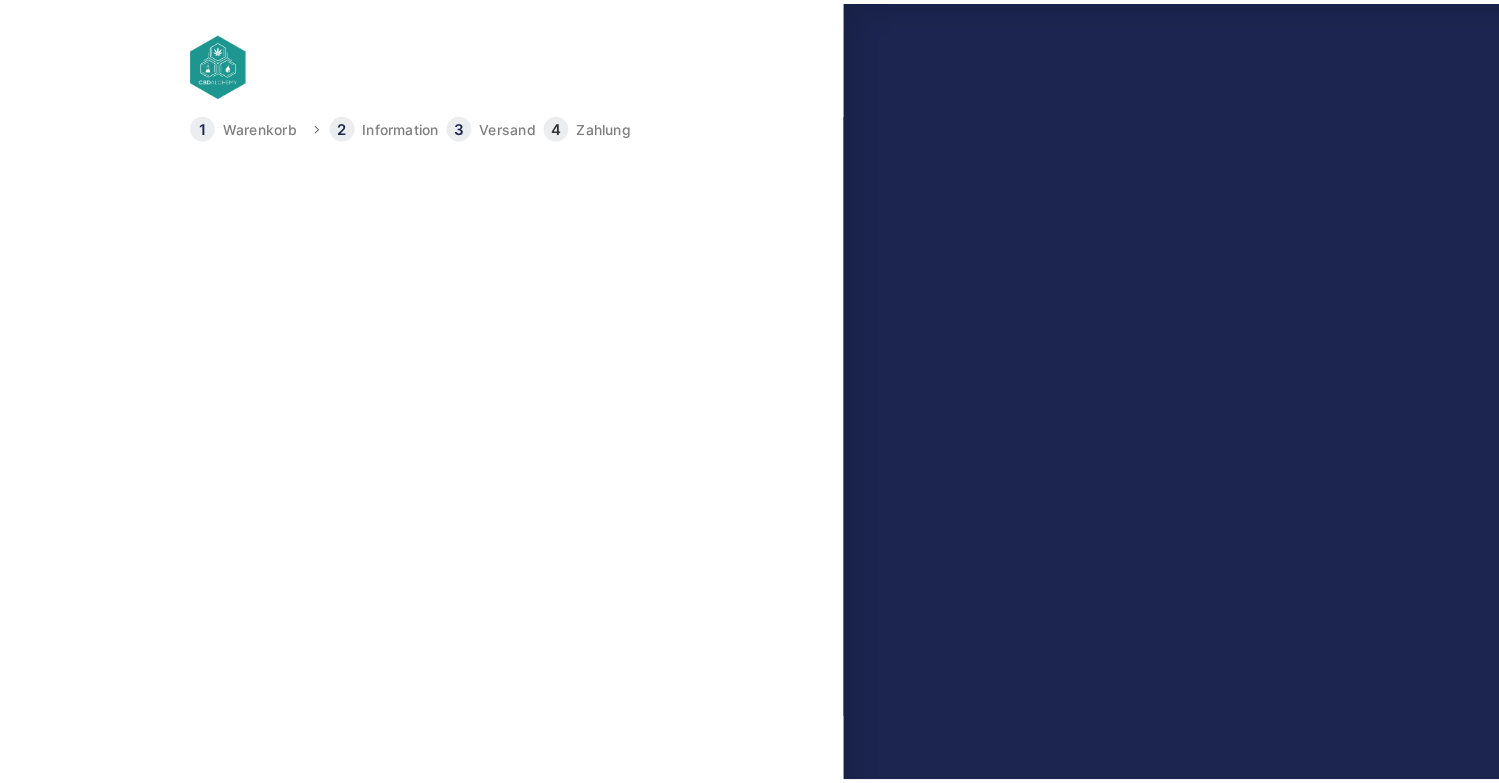 scroll, scrollTop: 0, scrollLeft: 0, axis: both 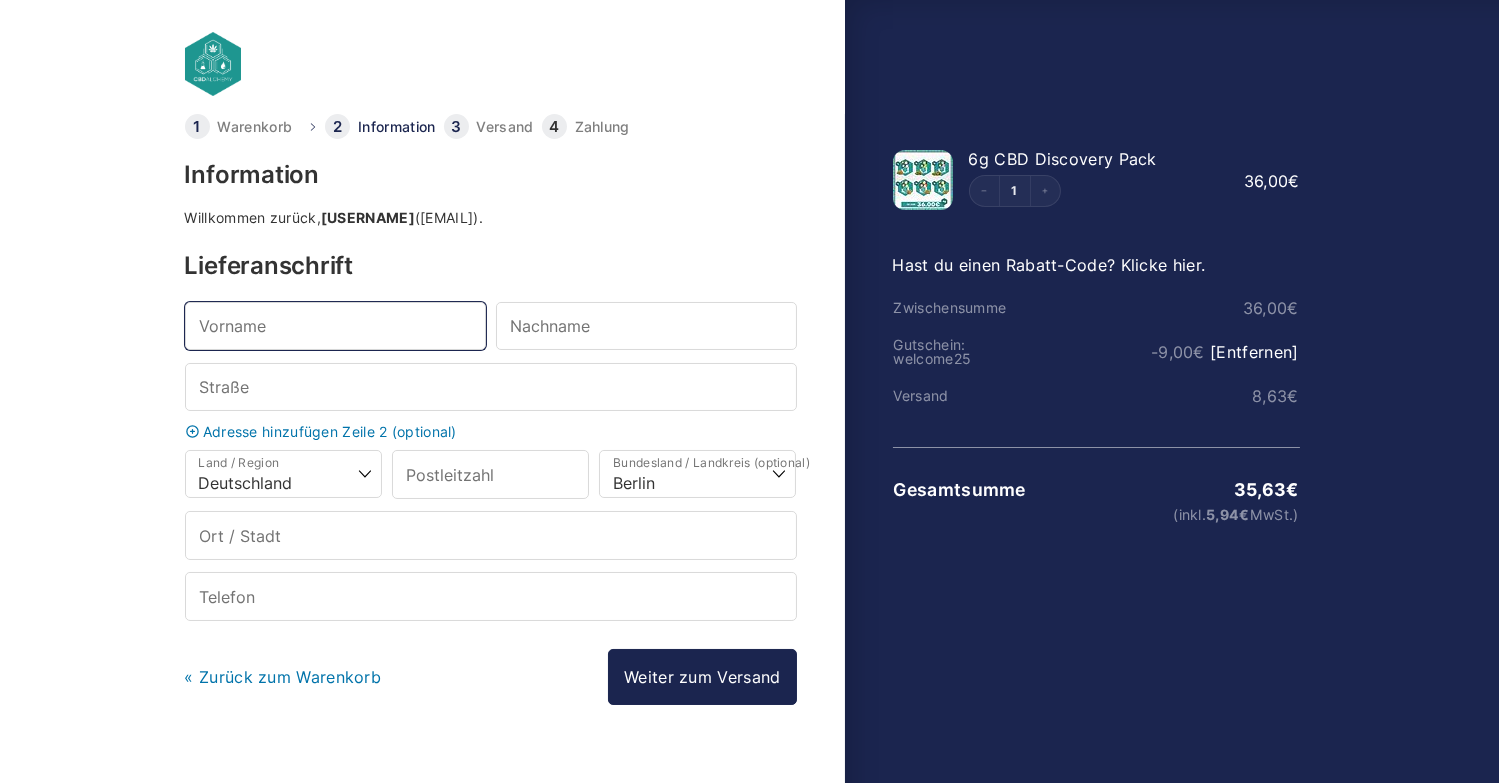 click on "Vorname  *" at bounding box center [335, 326] 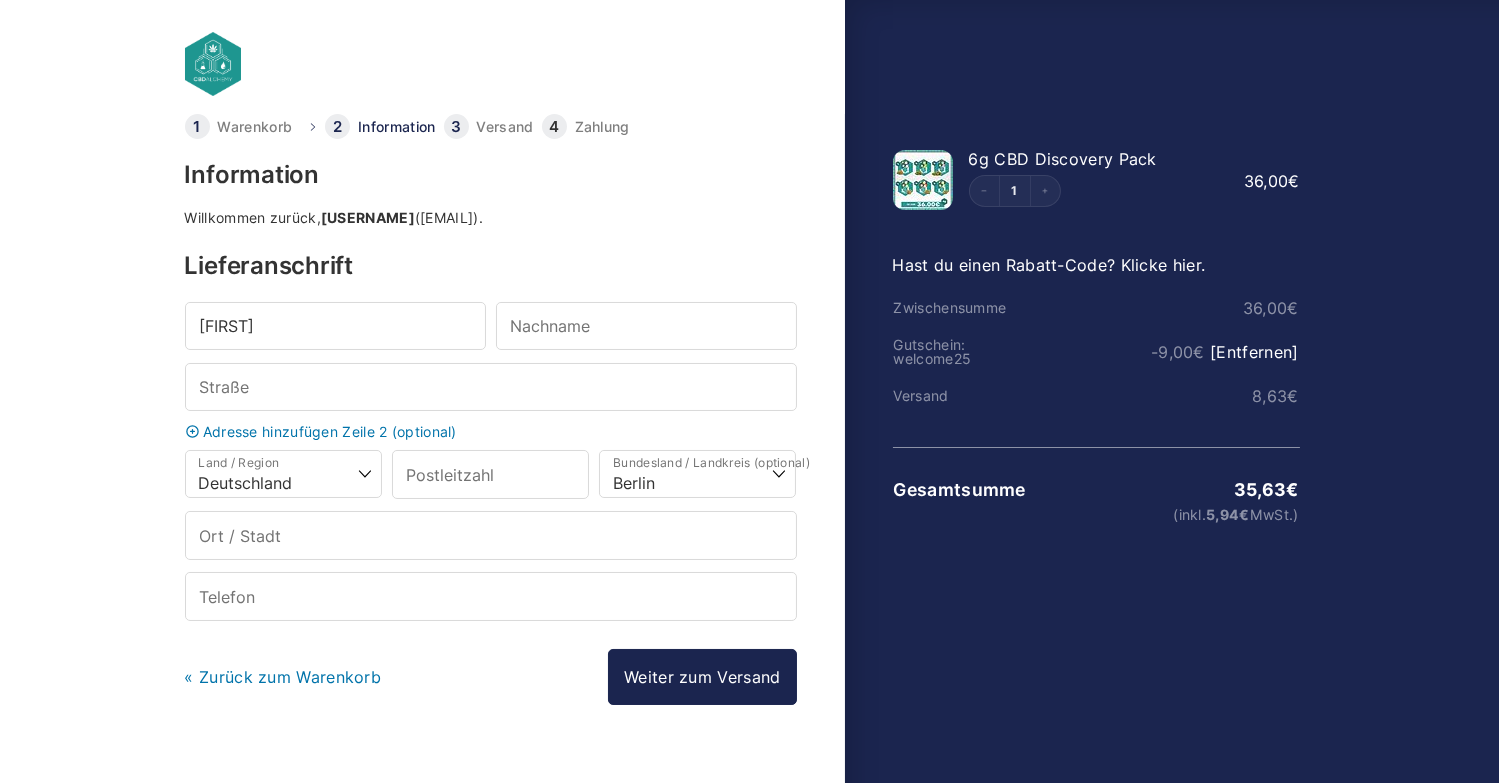 type on "[LAST]" 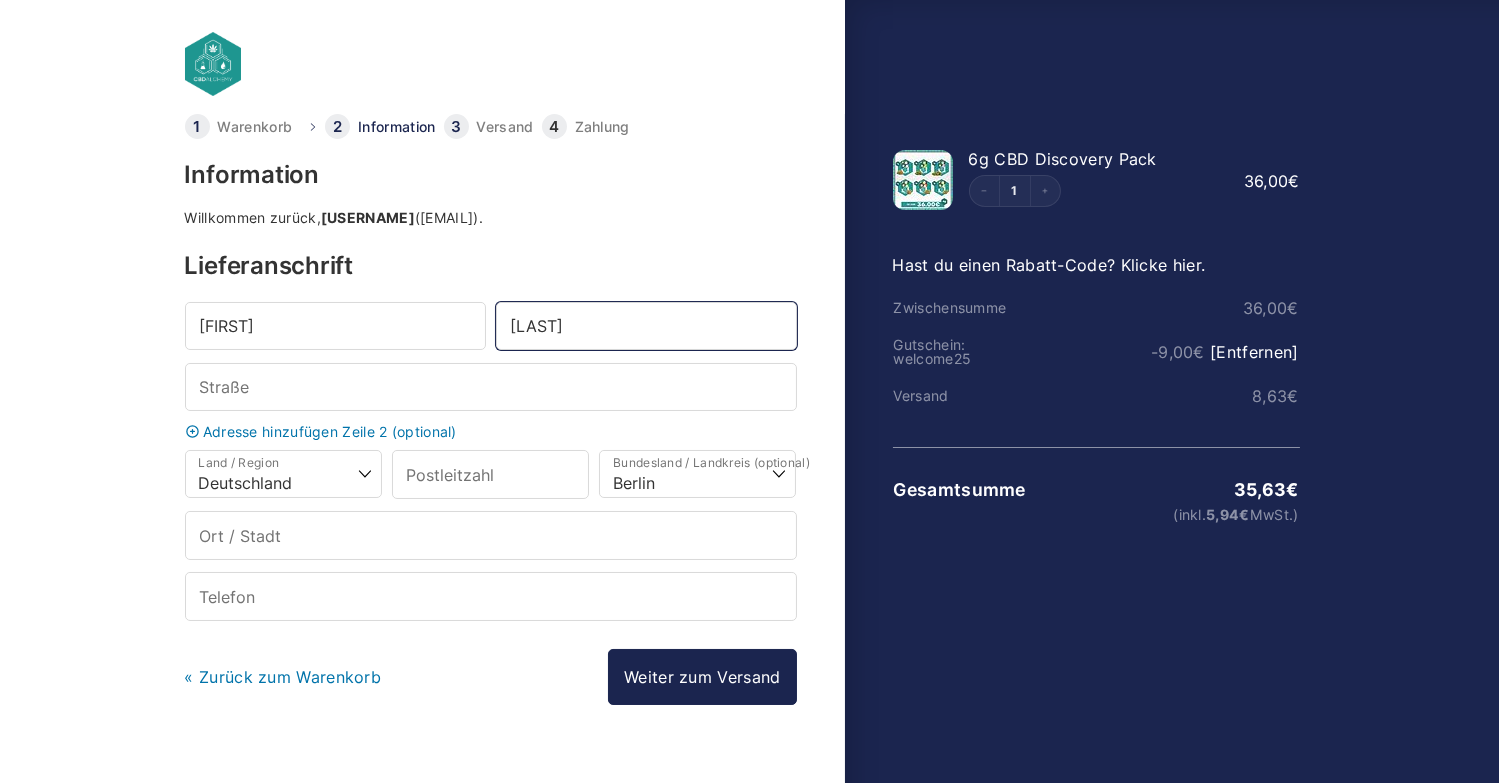 type on "In der Hut 47" 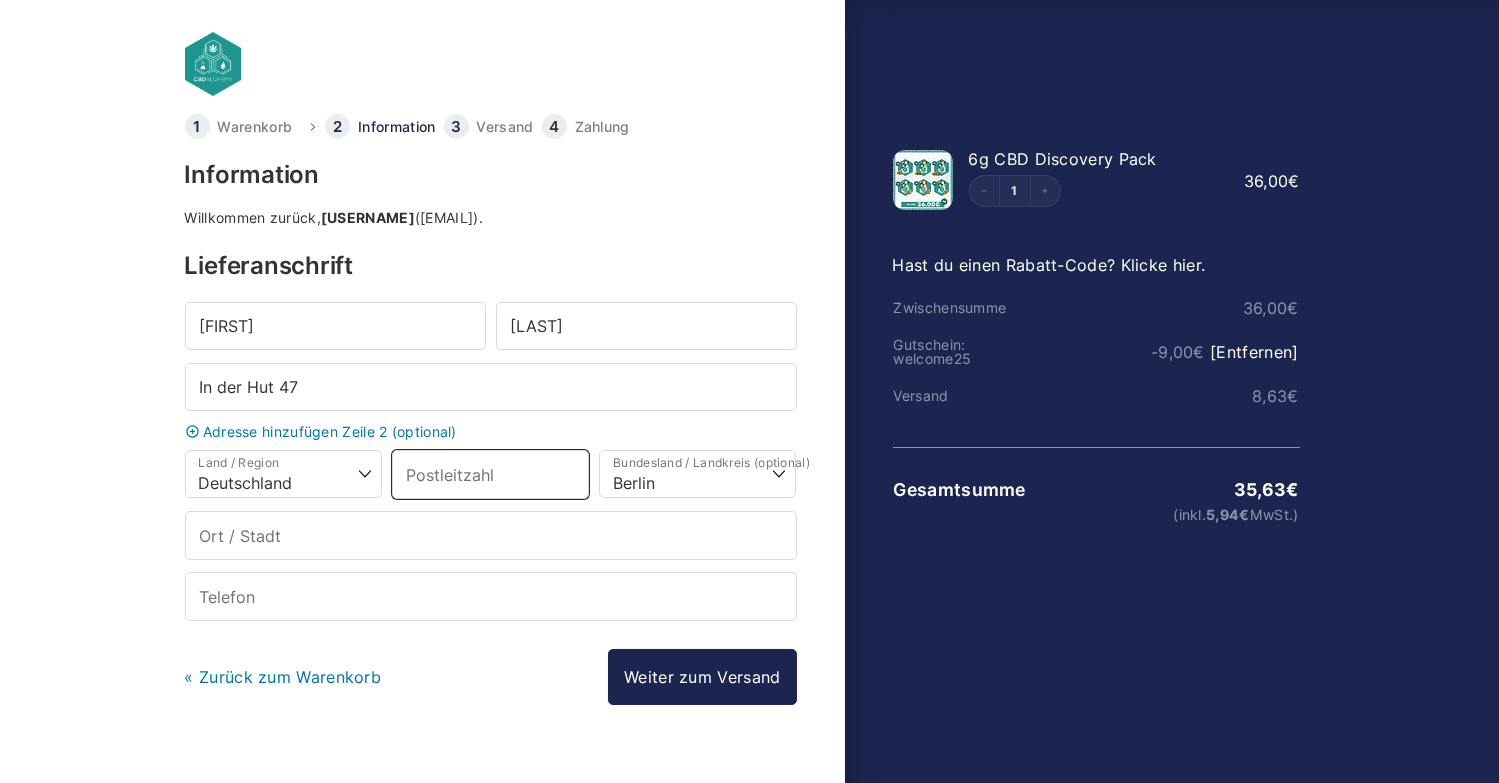 type on "[POSTAL_CODE]" 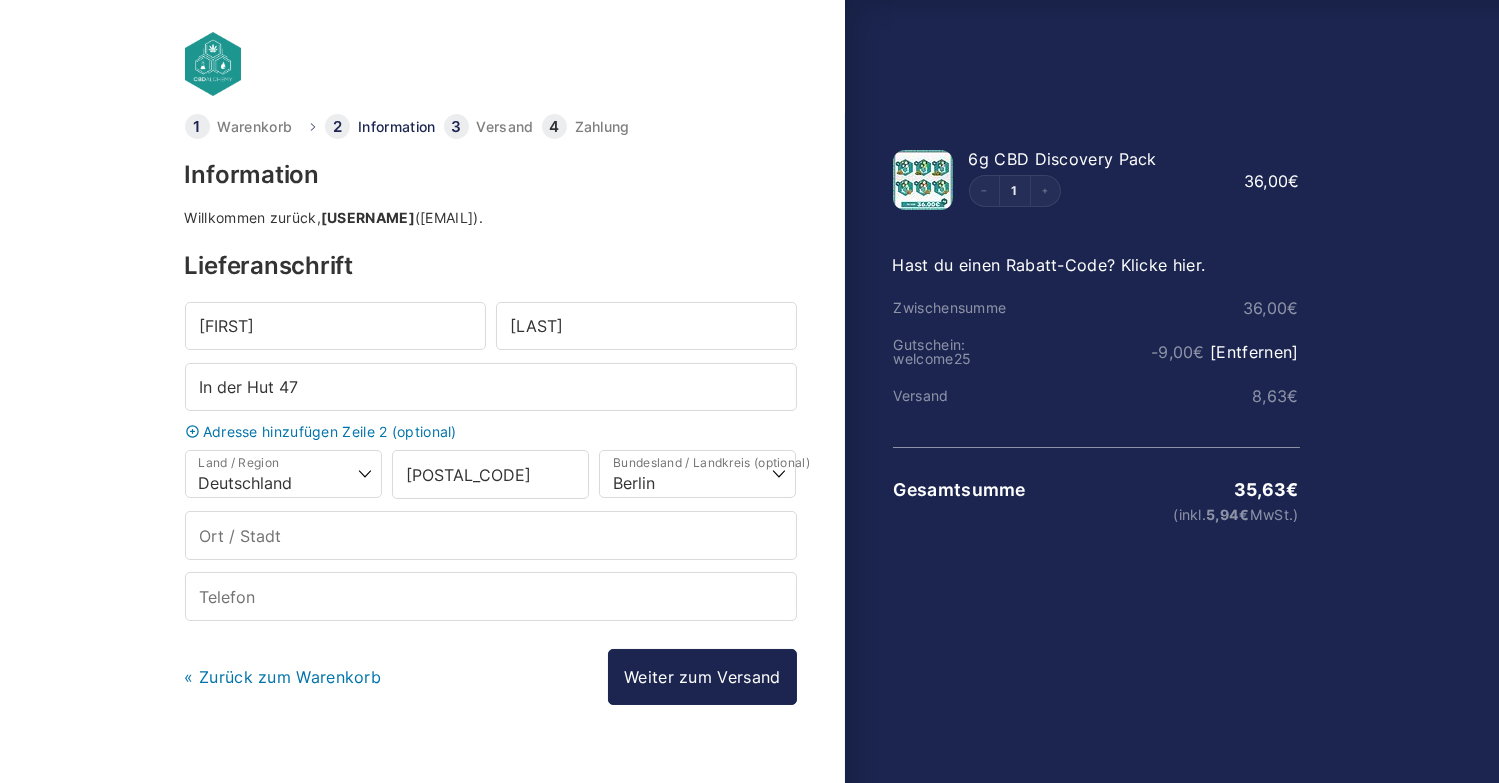 type on "[CITY]" 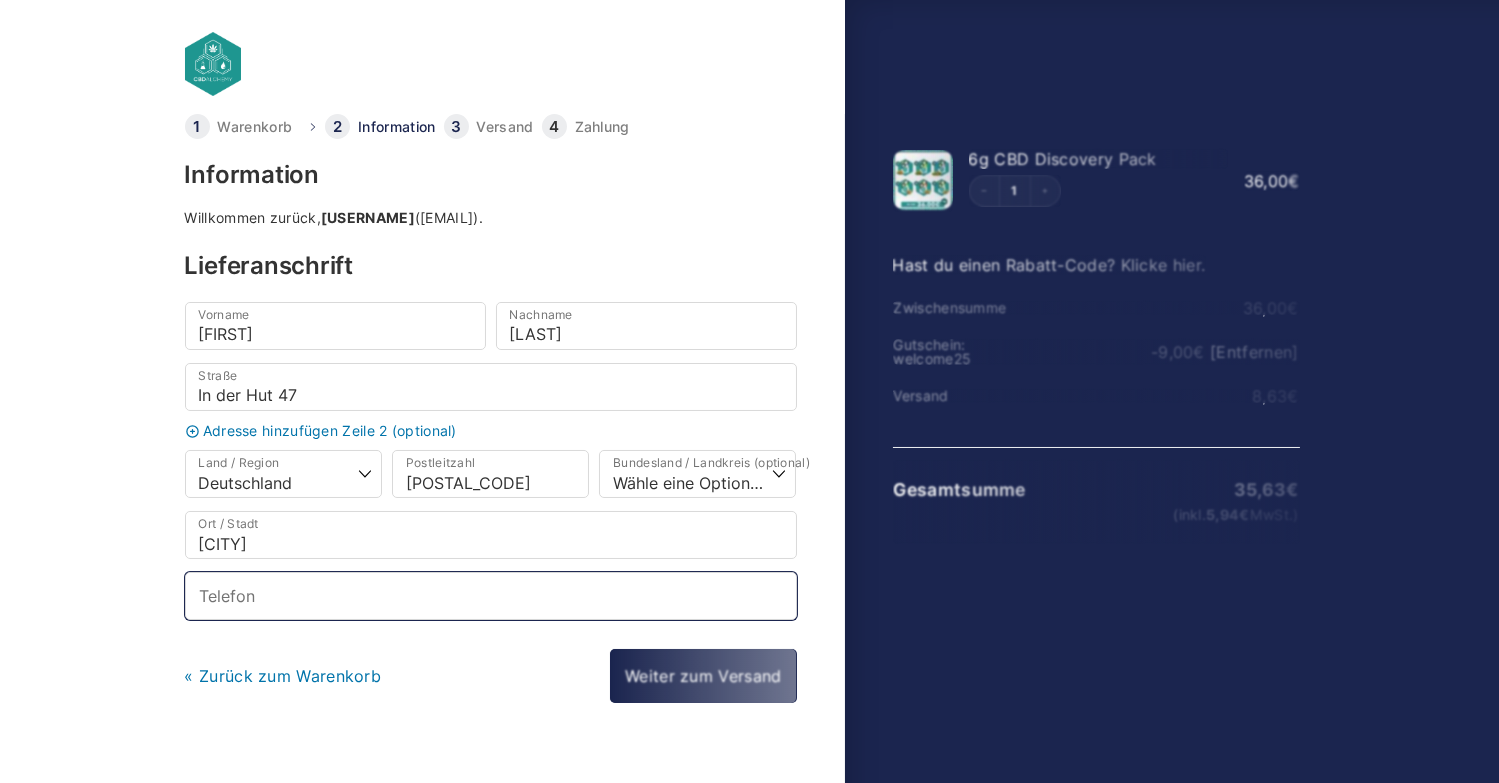 click on "Telefon  *" at bounding box center (491, 596) 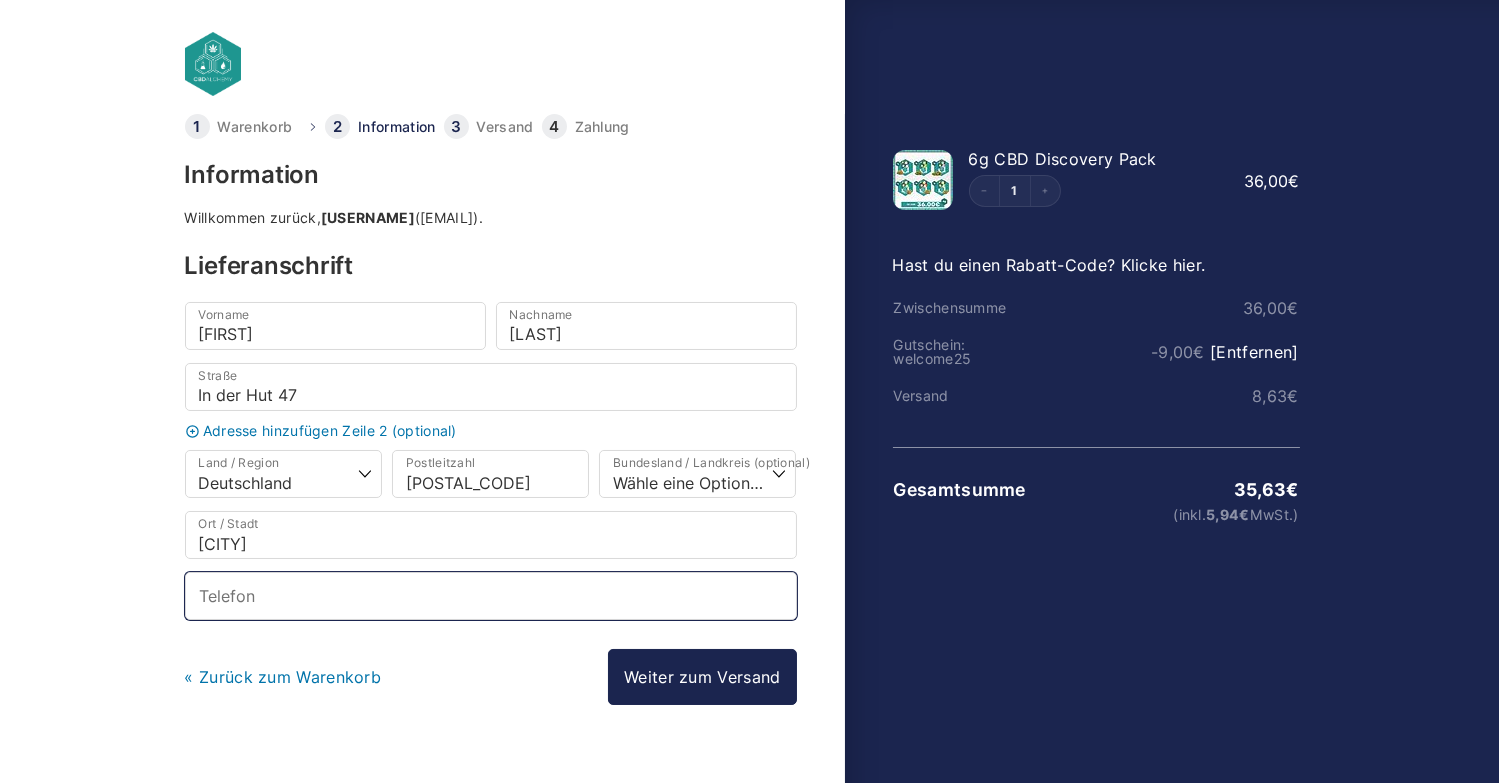 type on "[PHONE]" 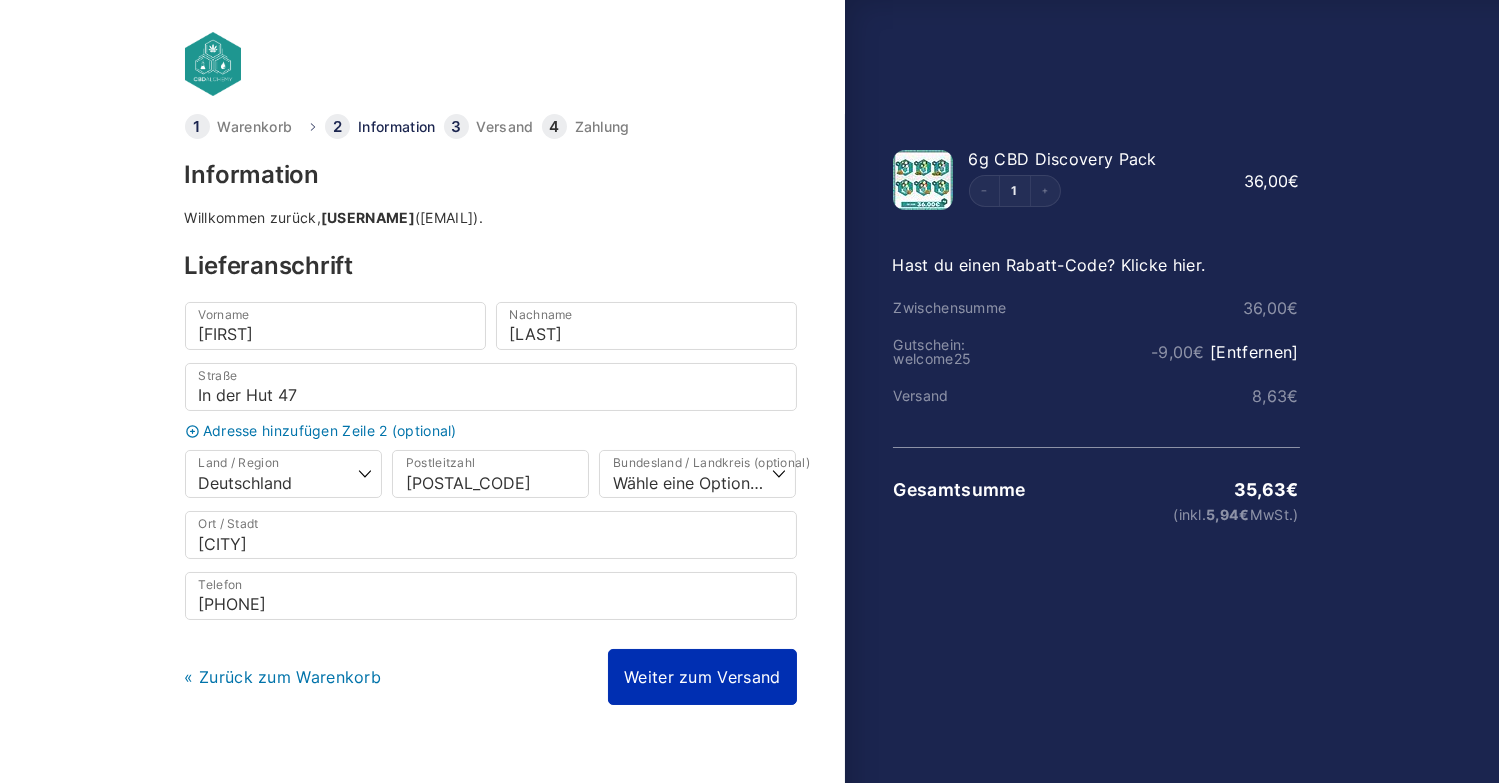 click on "Weiter zum Versand" at bounding box center [702, 677] 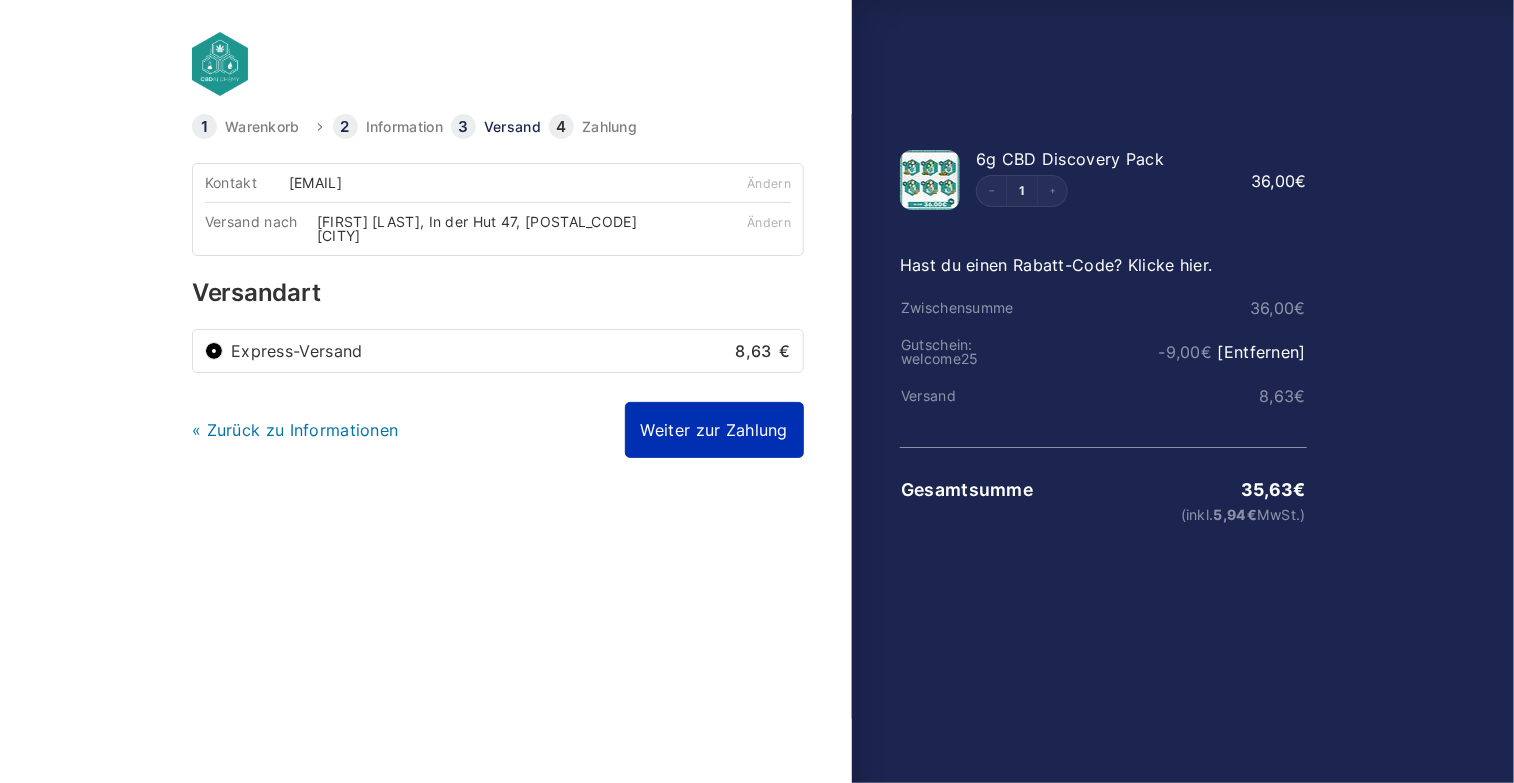 click on "Weiter zur Zahlung" at bounding box center (714, 430) 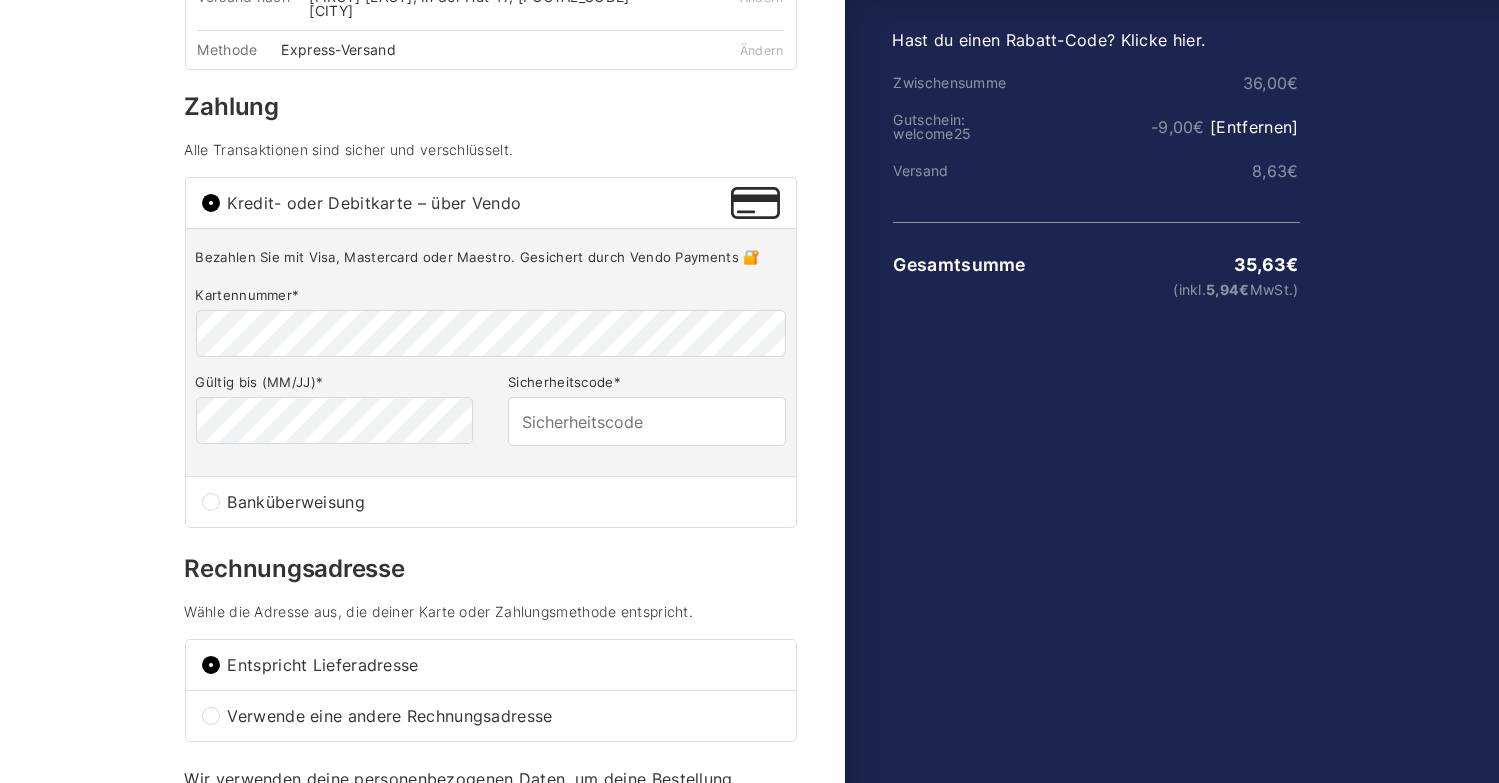 scroll, scrollTop: 300, scrollLeft: 0, axis: vertical 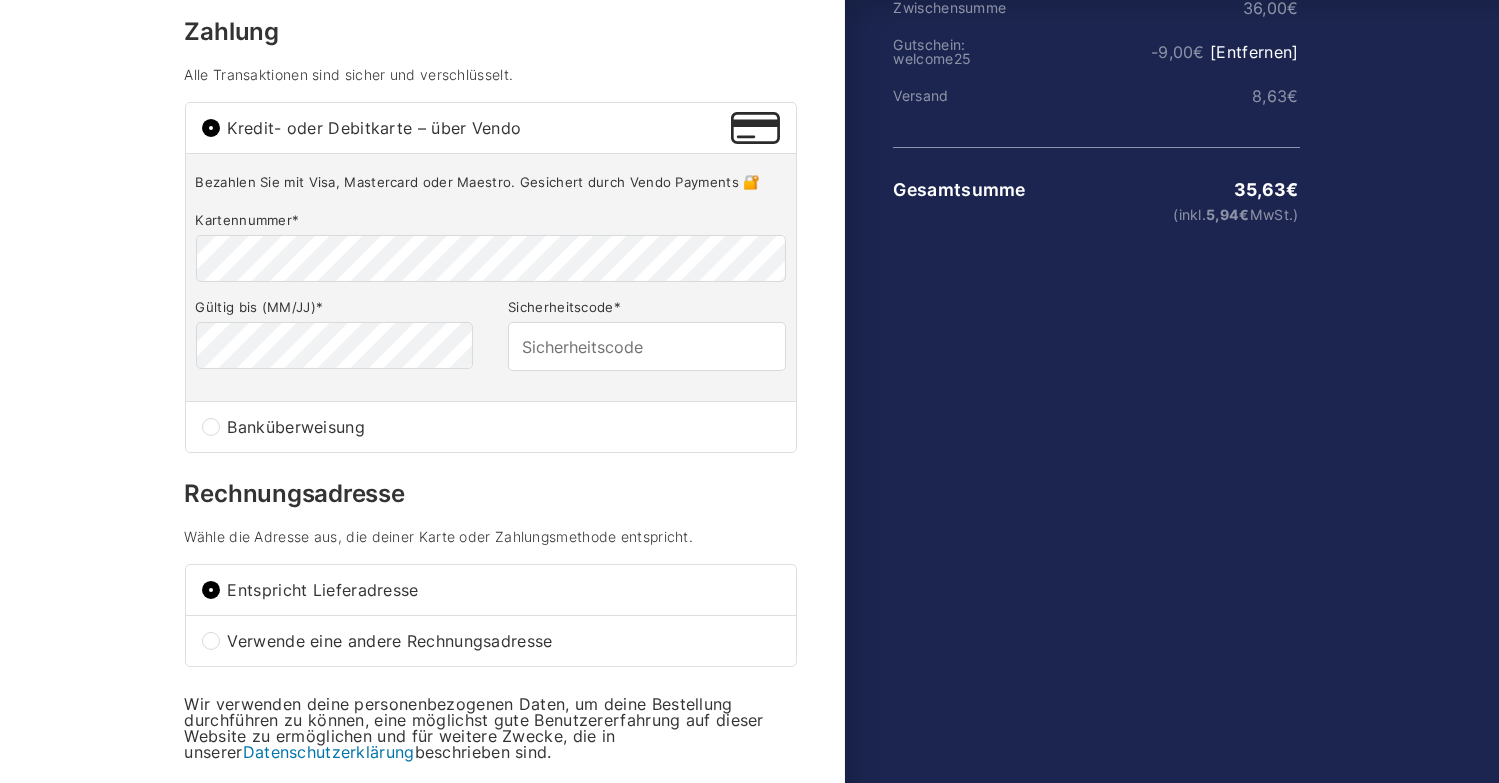 click on "Banküberweisung" at bounding box center [211, 427] 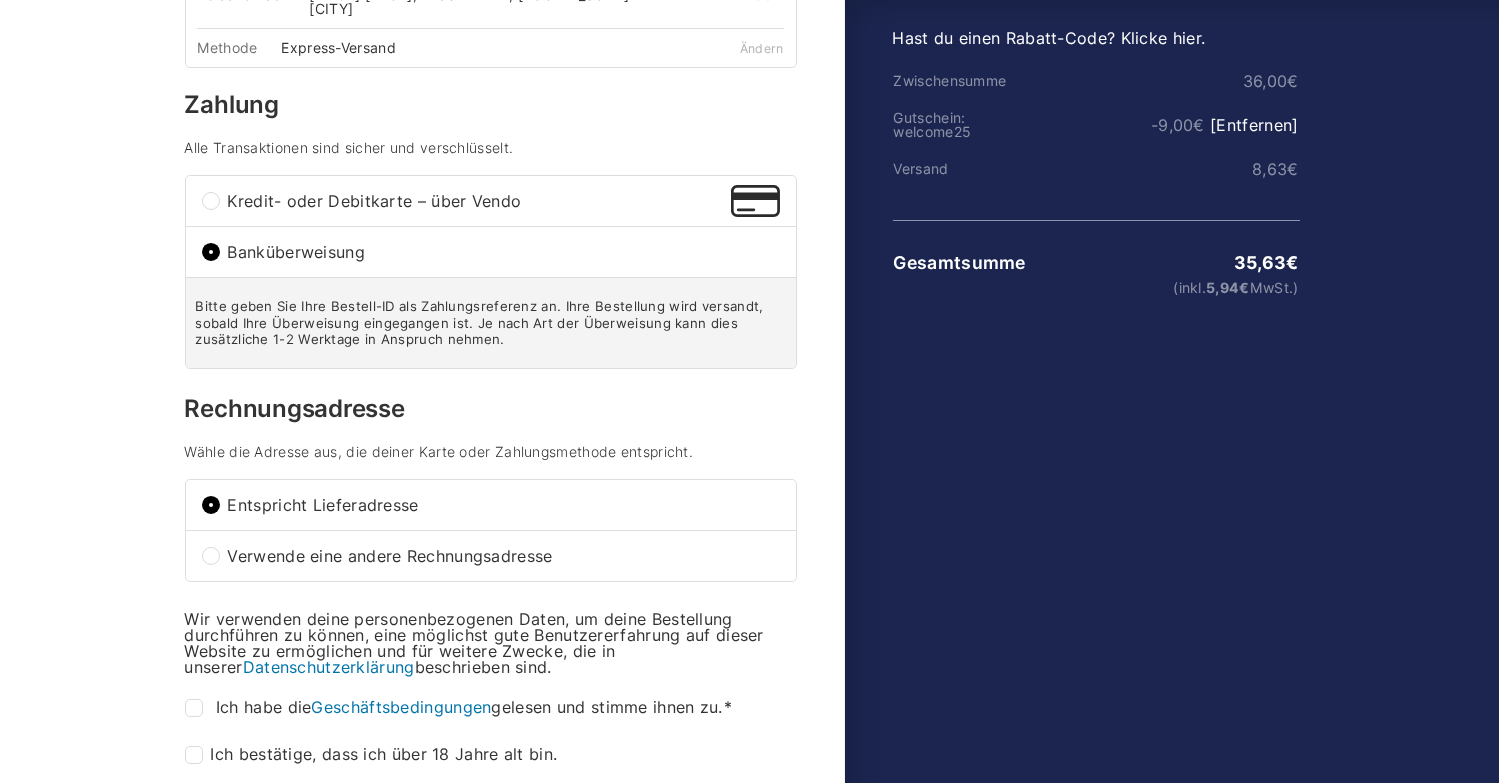 scroll, scrollTop: 460, scrollLeft: 0, axis: vertical 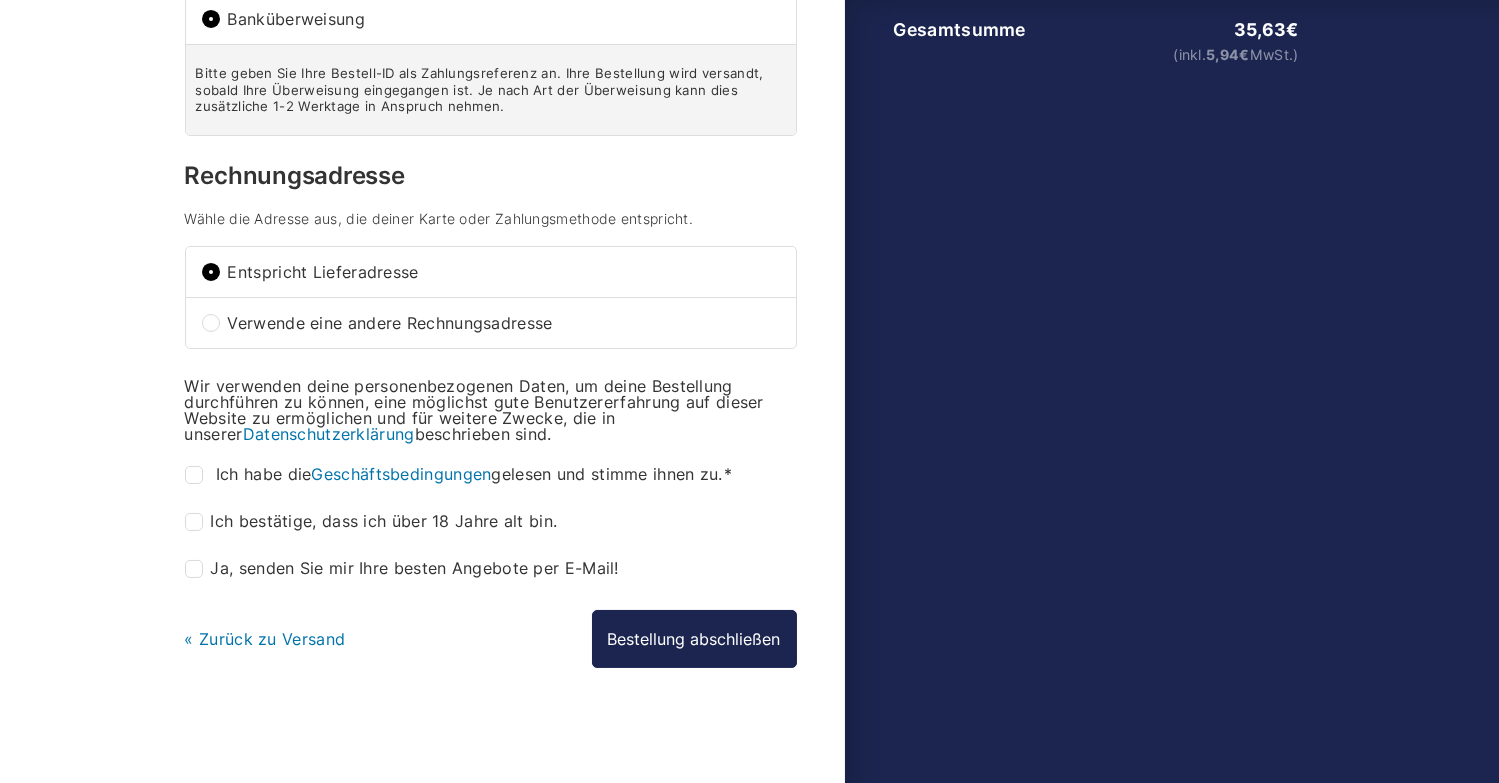 click on "Warenkorb
Information
Versand
Zahlung
Information
Willkommen zurück,  christopher_hellmann_91091  (christopher_hellmann_91091@web.de).
Lieferanschrift
Vorname  * Christopher Nachname  * Hellmann
Straße   * In  der Hut 47
Adresse hinzufügen Zeile 2 (optional) Wohnung, Suite, Zimmer usw.   (optional)
Land / Region  * Land/Region auswählen … Belgien Bulgarien Deutschland Dänemark Estland Finnland Frankreich Griechenland Italien Kroatien Lettland Luxemburg Malta Niederlande Polen Portugal Rumänien Schweden Slowenien Spanien Tschechien Ungarn Zypern Österreich Postleitzahl   * 91083 Bundesland / Landkreis   (optional) Wähle eine Option… Baden-Württemberg Bayern Berlin Brandenburg Bremen Hamburg Hessen Mecklenburg-Vorpommern Niedersachsen Nordrhein-Westfalen Rheinland-Pfalz Saarland" at bounding box center [512, 219] 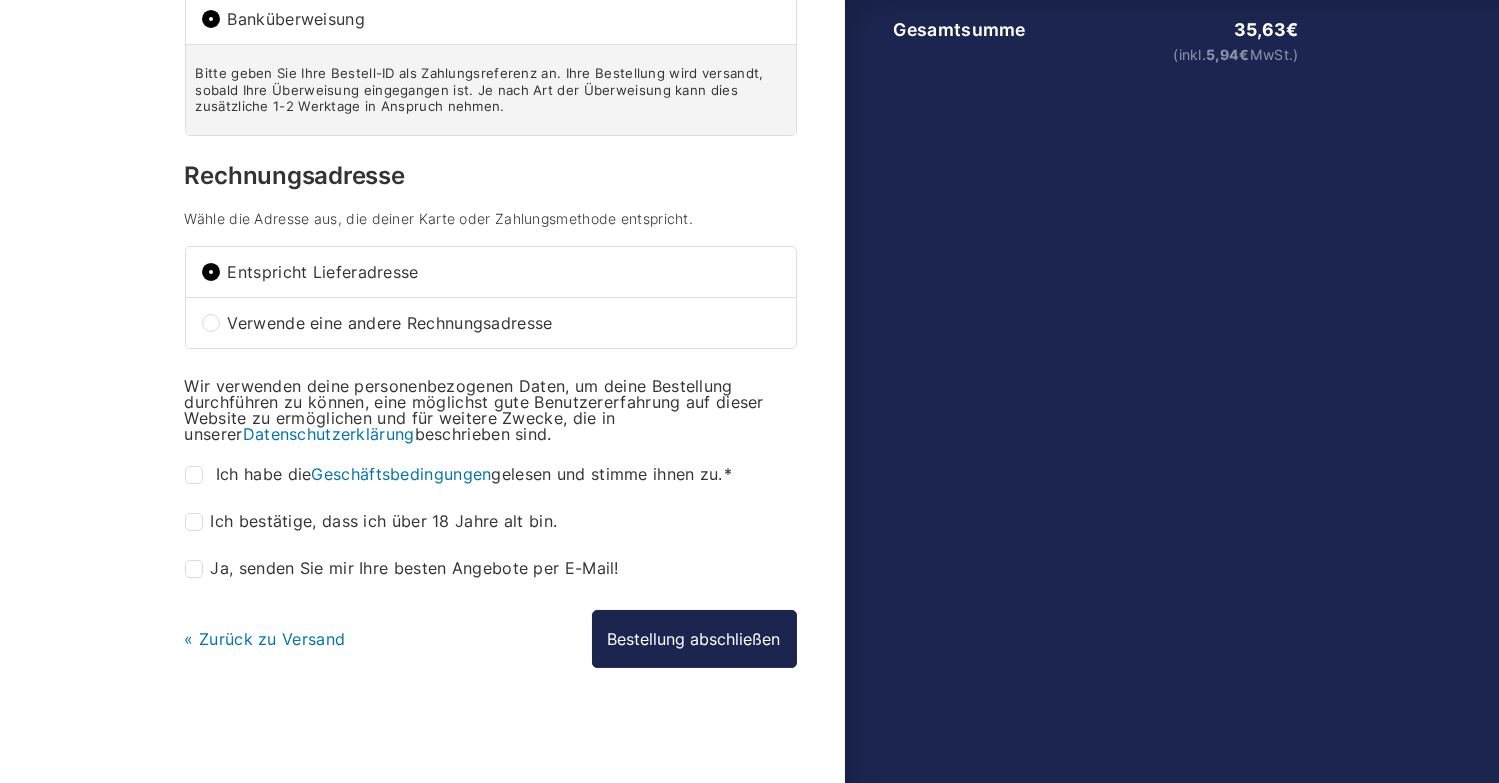 click on "Ich habe die  Geschäftsbedingungen  gelesen und stimme ihnen zu.   *" at bounding box center [194, 475] 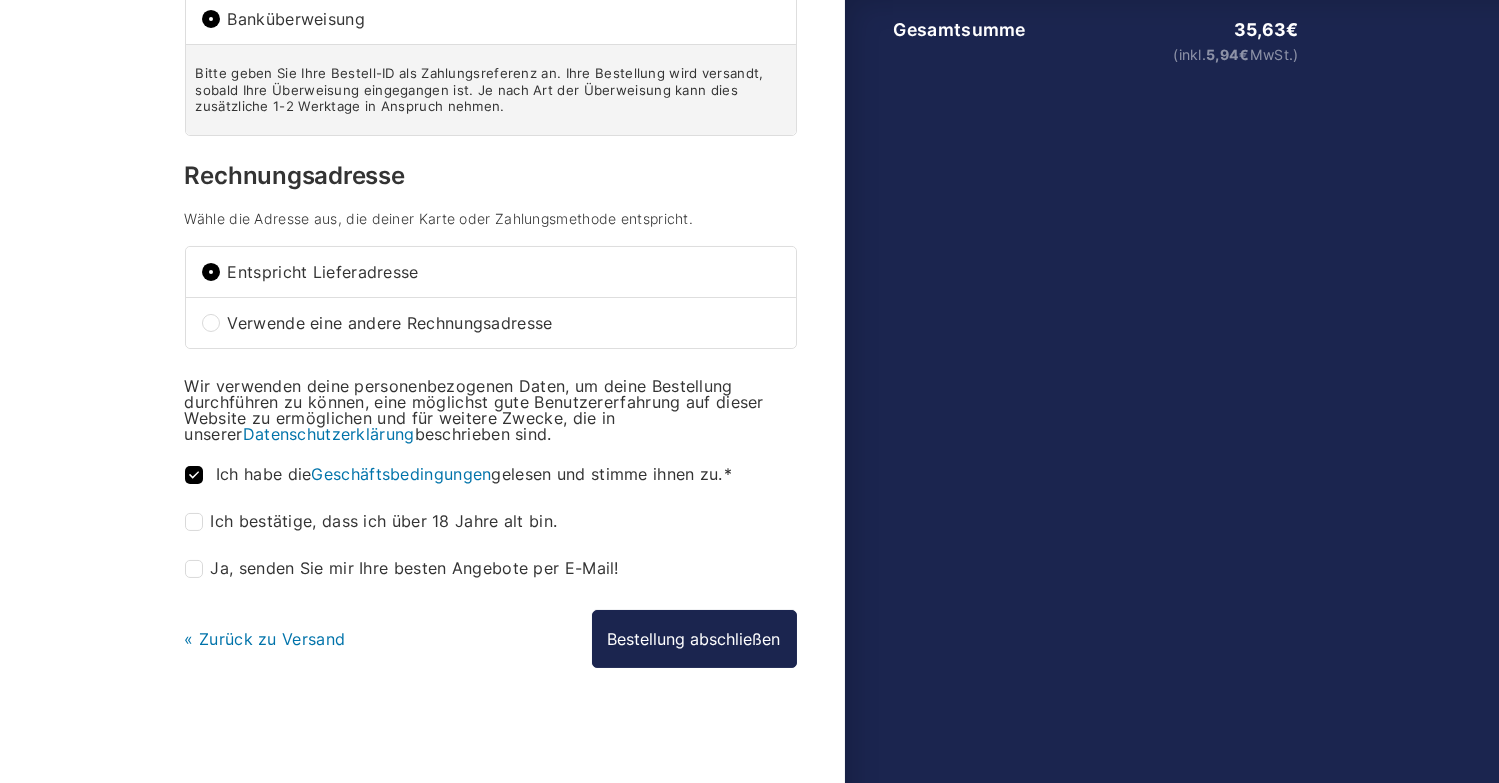 click on "Ich bestätige, dass ich über 18 Jahre alt bin.  *" at bounding box center [194, 522] 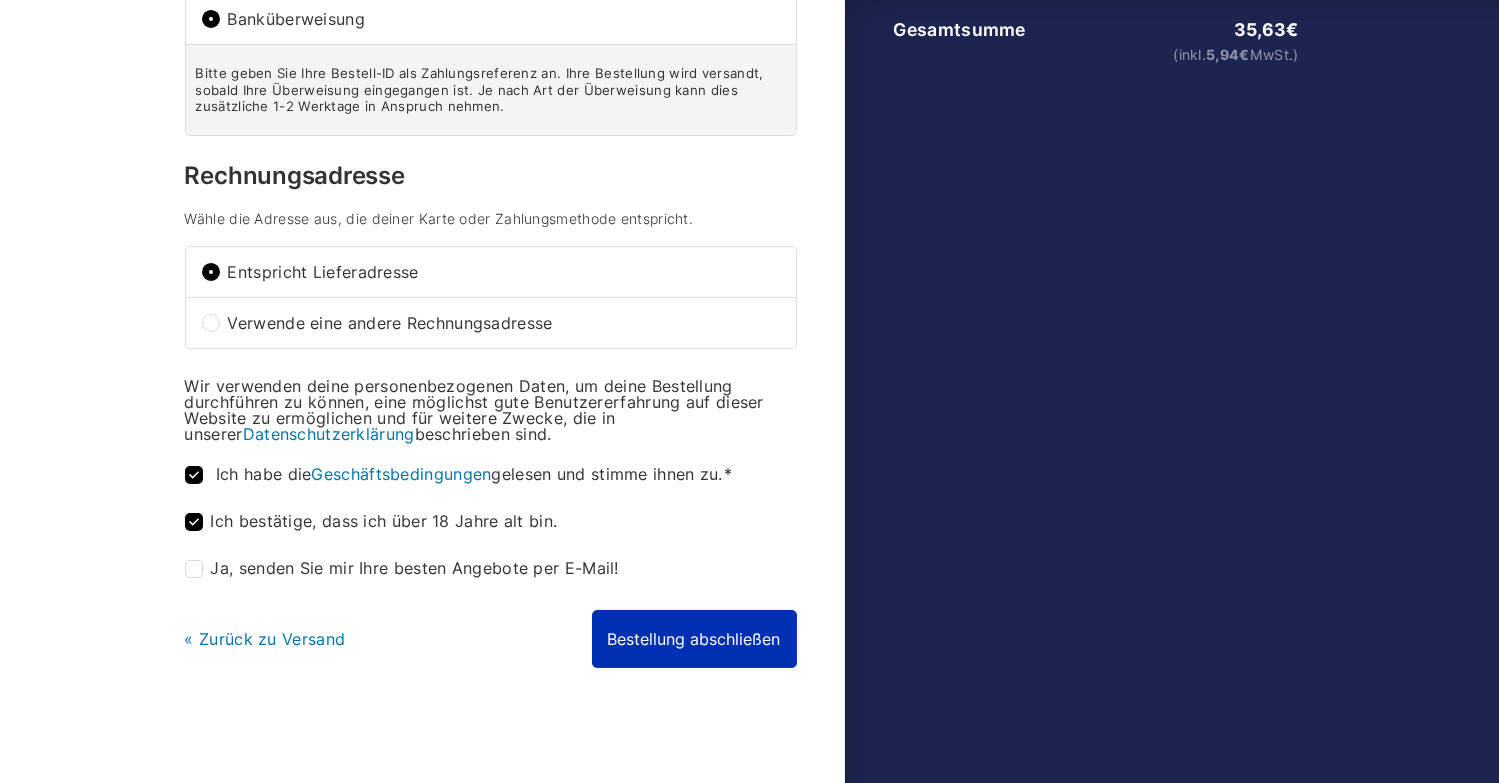 click on "Bestellung abschließen" at bounding box center (694, 639) 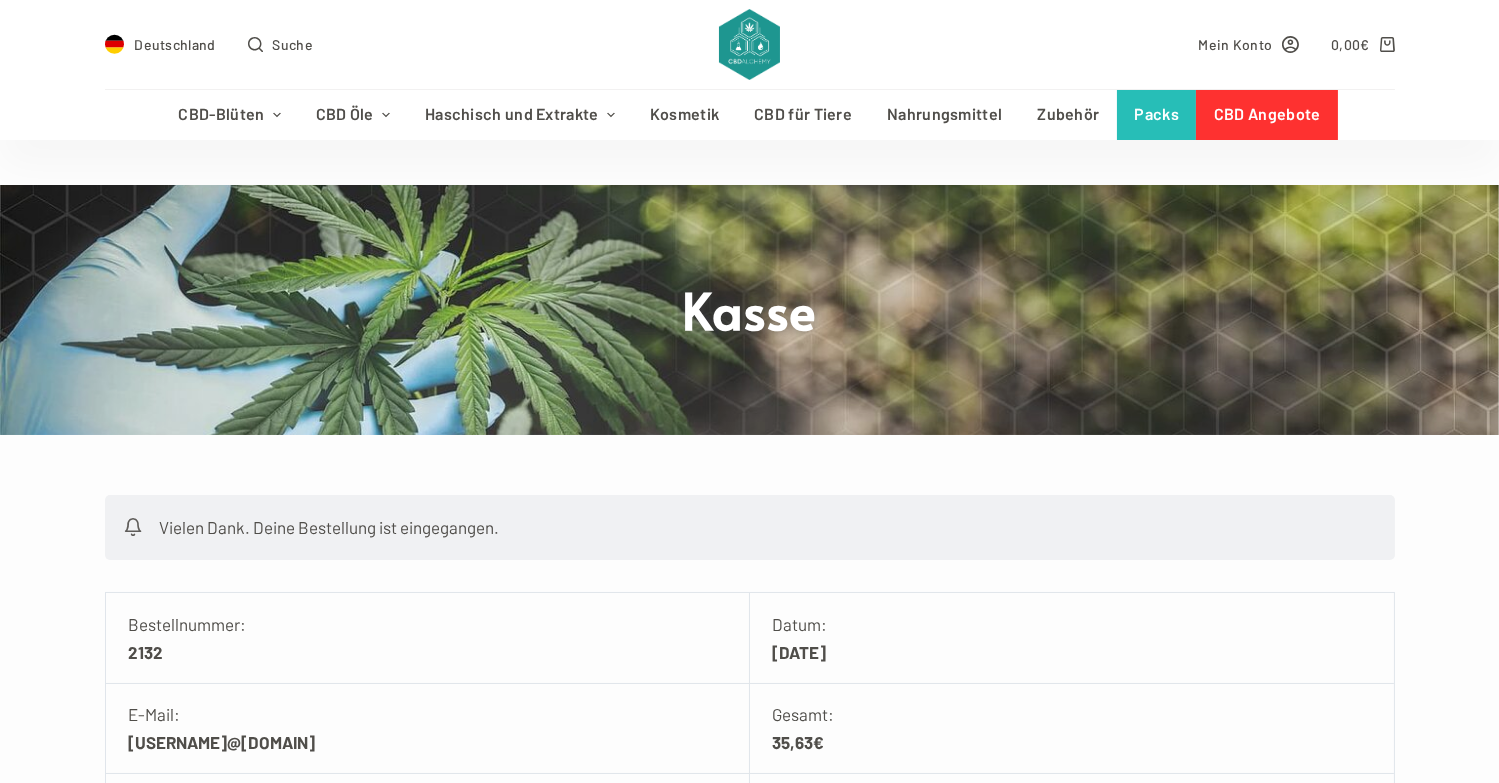 scroll, scrollTop: 0, scrollLeft: 0, axis: both 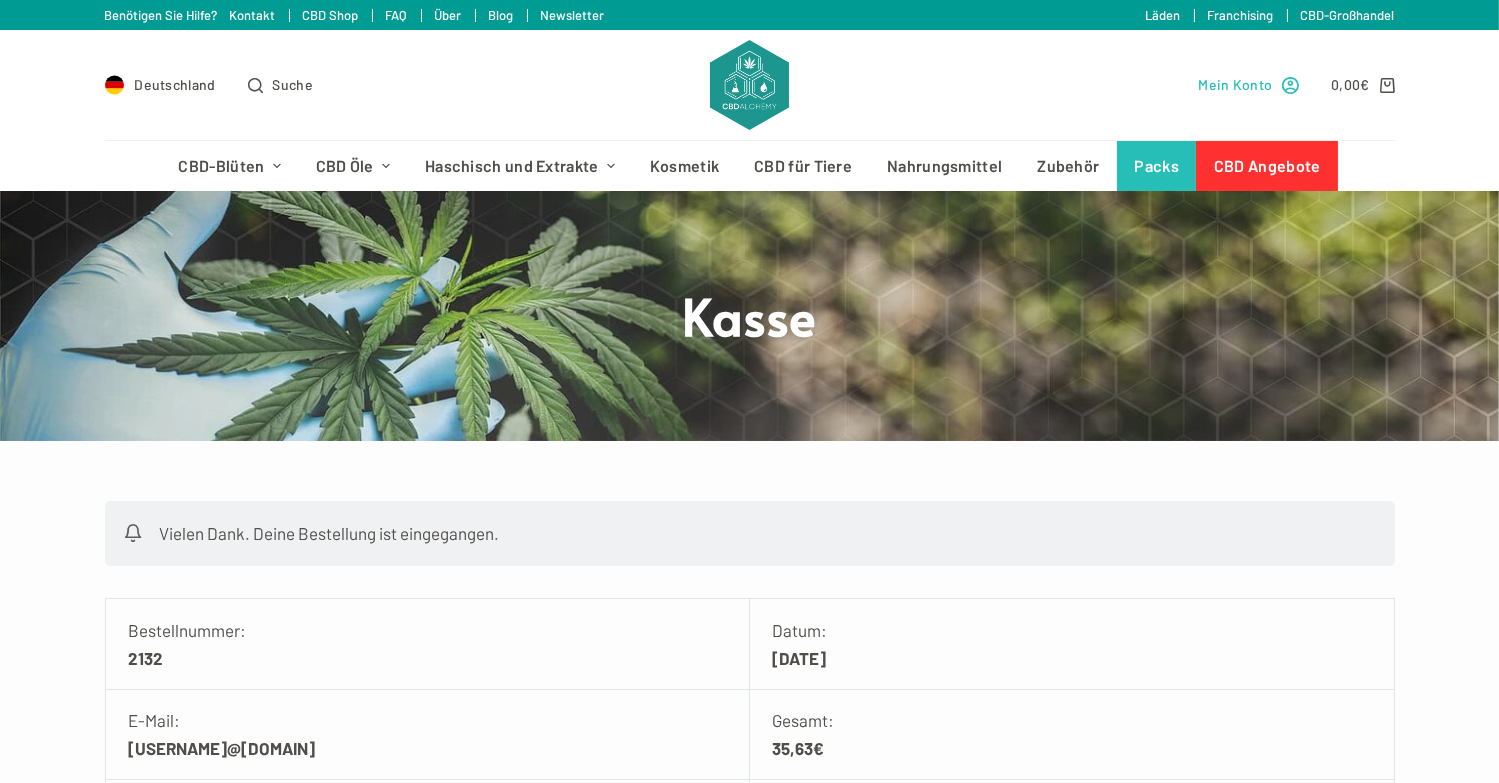 click on "Mein Konto" at bounding box center [1235, 84] 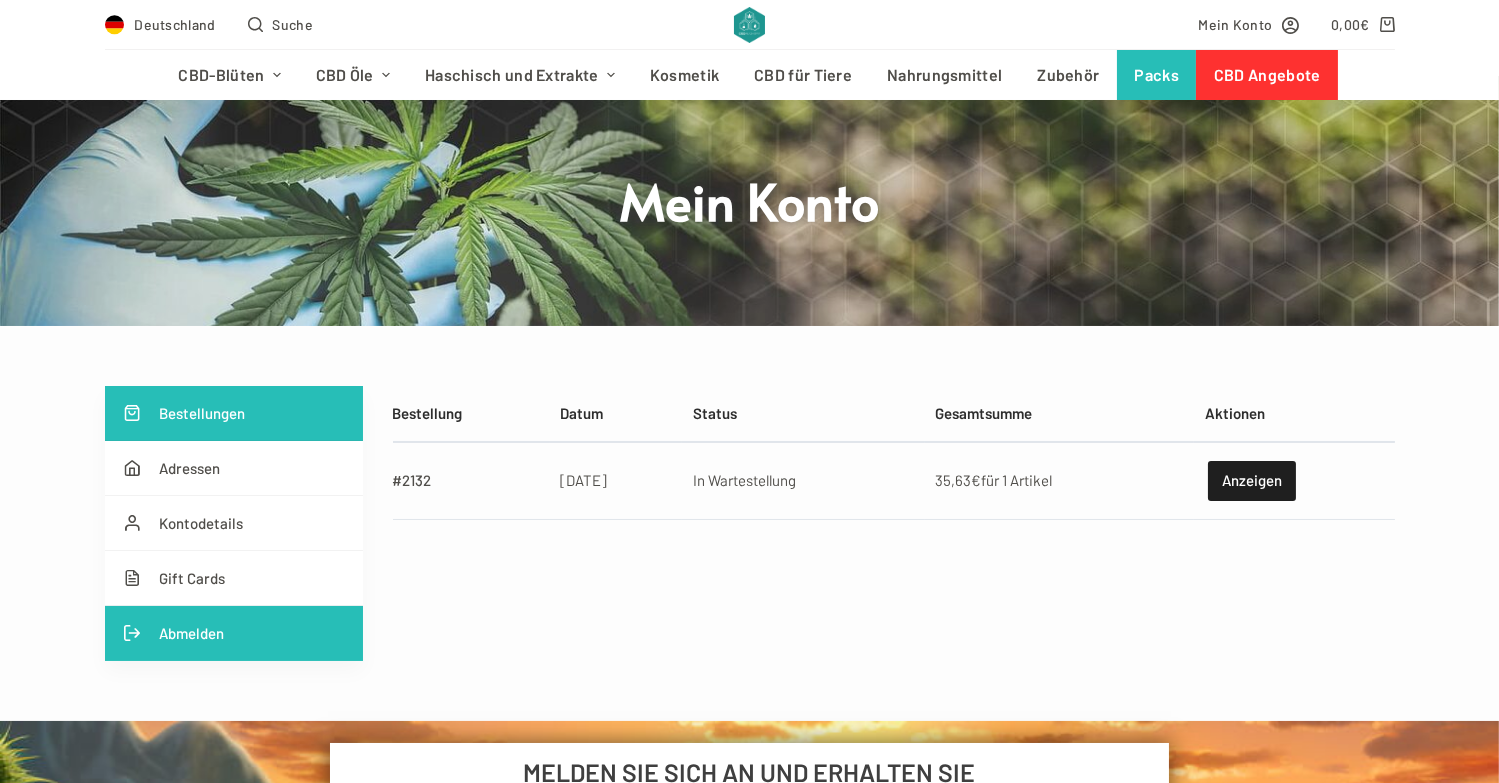 scroll, scrollTop: 300, scrollLeft: 0, axis: vertical 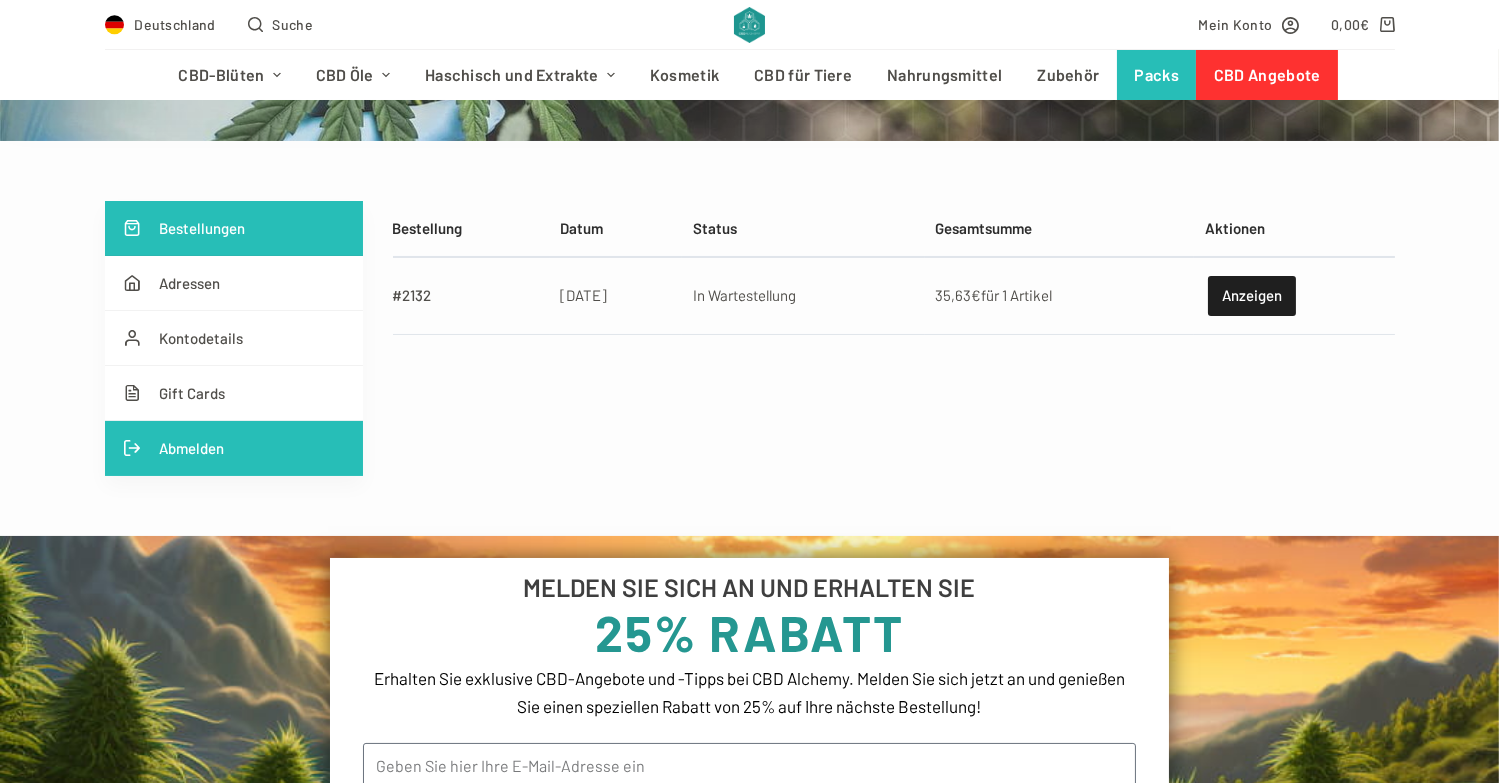 click on "Abmelden" at bounding box center [234, 448] 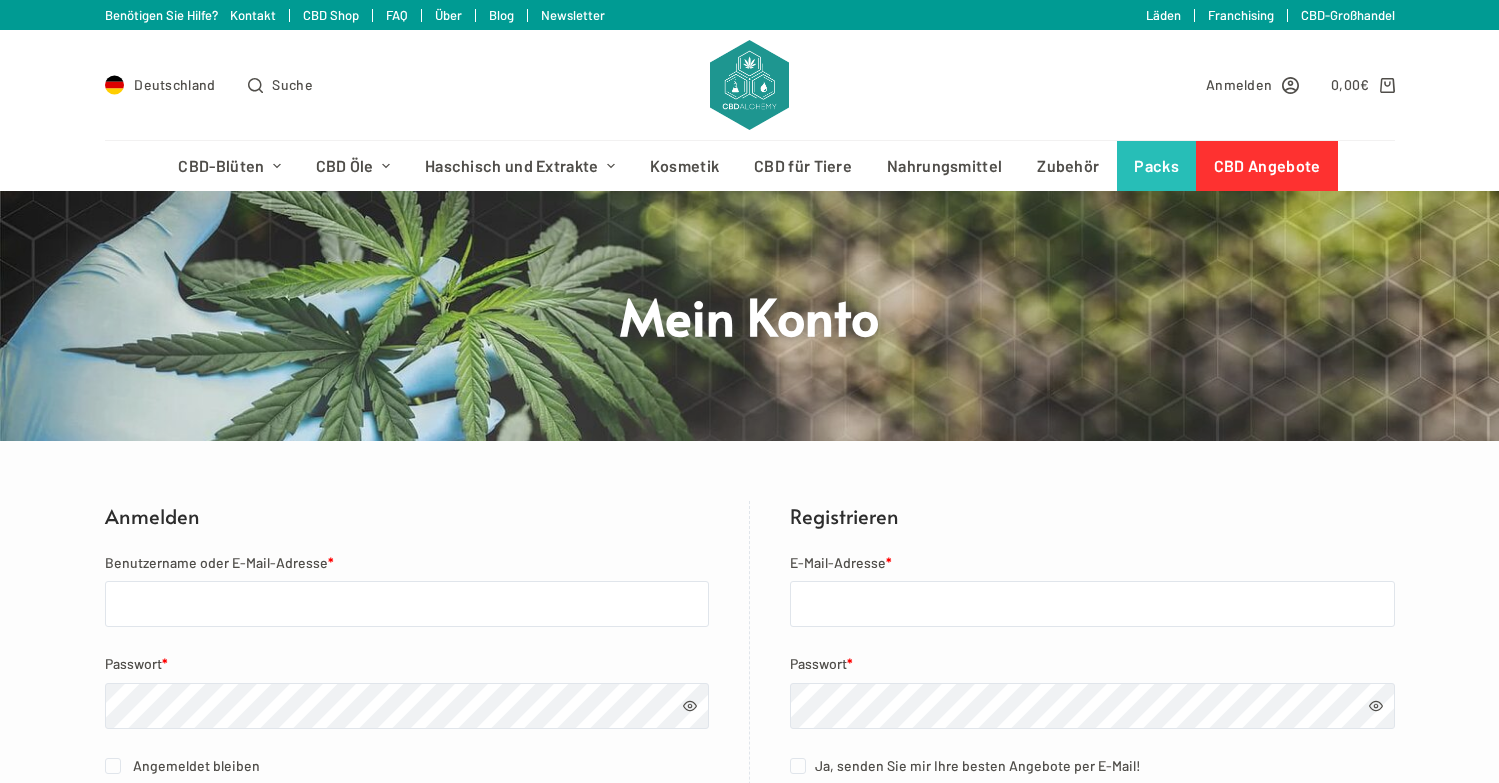 scroll, scrollTop: 0, scrollLeft: 0, axis: both 